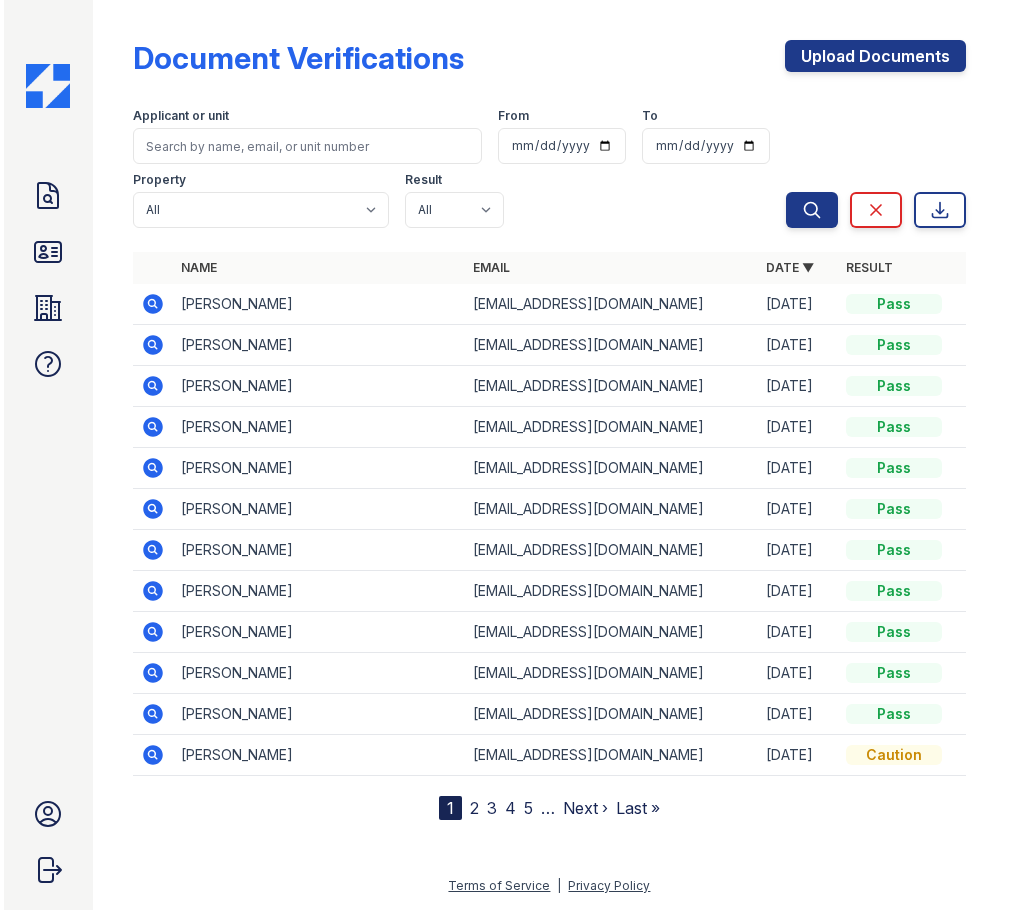 scroll, scrollTop: 0, scrollLeft: 0, axis: both 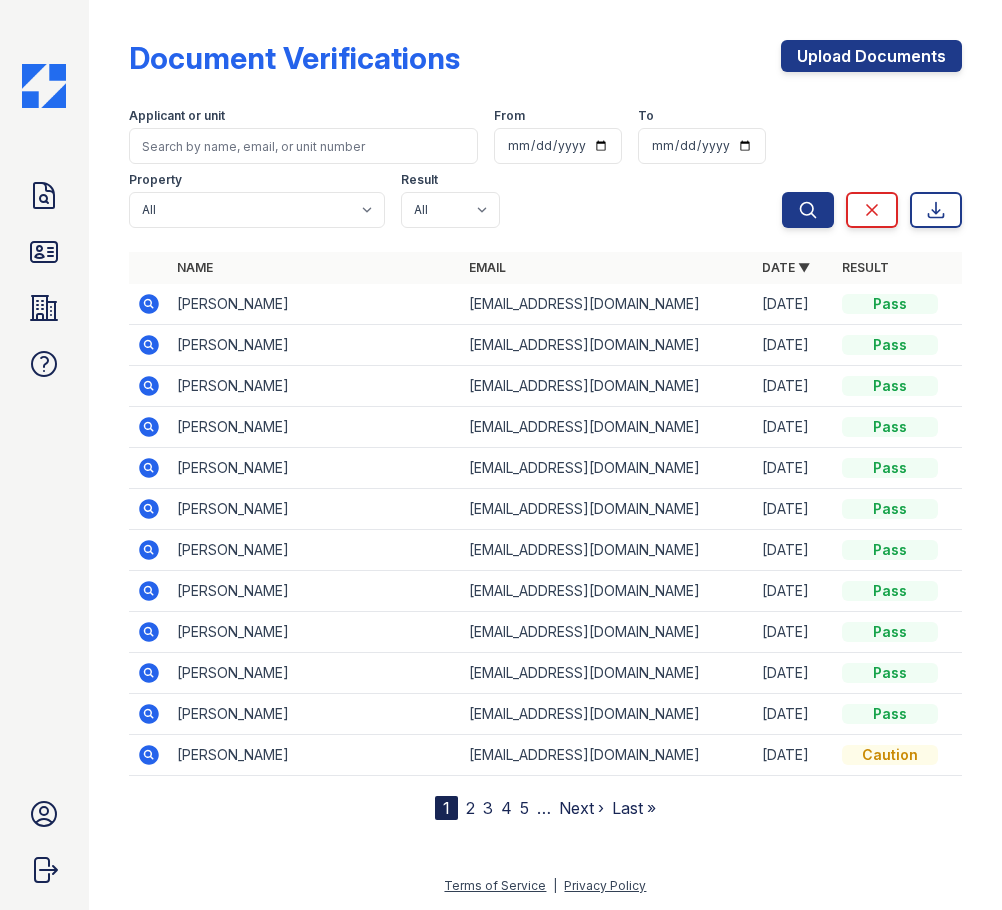 click on "Document Verifications
Upload Documents" at bounding box center (545, 66) 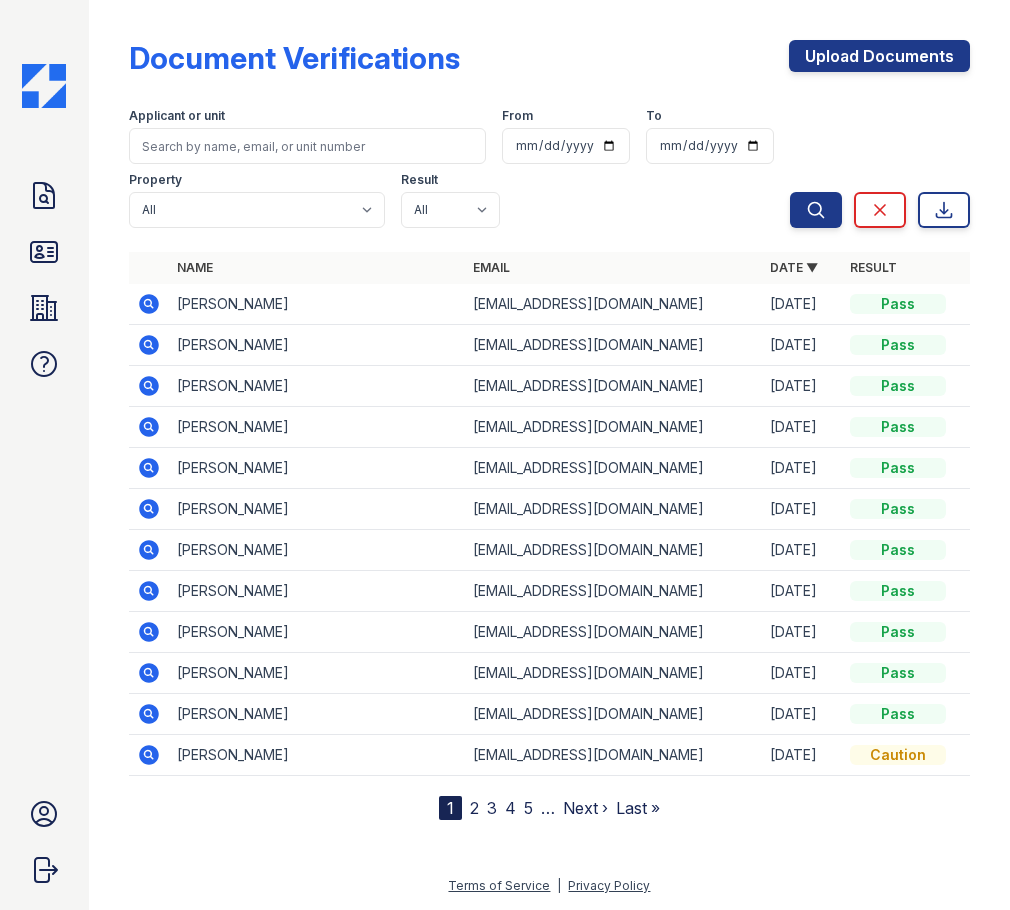 click on "Document Verifications
Upload Documents
Filter
Applicant or unit
From
To
Property
All
Haven Apartments
Result
All
Pass
Caution
Fail
N/a
Search
Clear
Export
Search
Clear
Export
Name
Email
Date ▼
Property
Unit
Source
Result
James Woepking
jcwoepking@gmail.com
07/10/25
Haven Apartments
TBD
PMS
Pass
Ty Hefflin
tyheflin@gmail.com
07/10/25
Haven Apartments
5201
Manual
Pass
Ty Hefflin
tyheflin@gmail.com
07/10/25
Haven Apartments
5201
Manual
Pass
Leah Frith
lemifrith@gmail.com
07/08/25
3205" at bounding box center (549, 426) 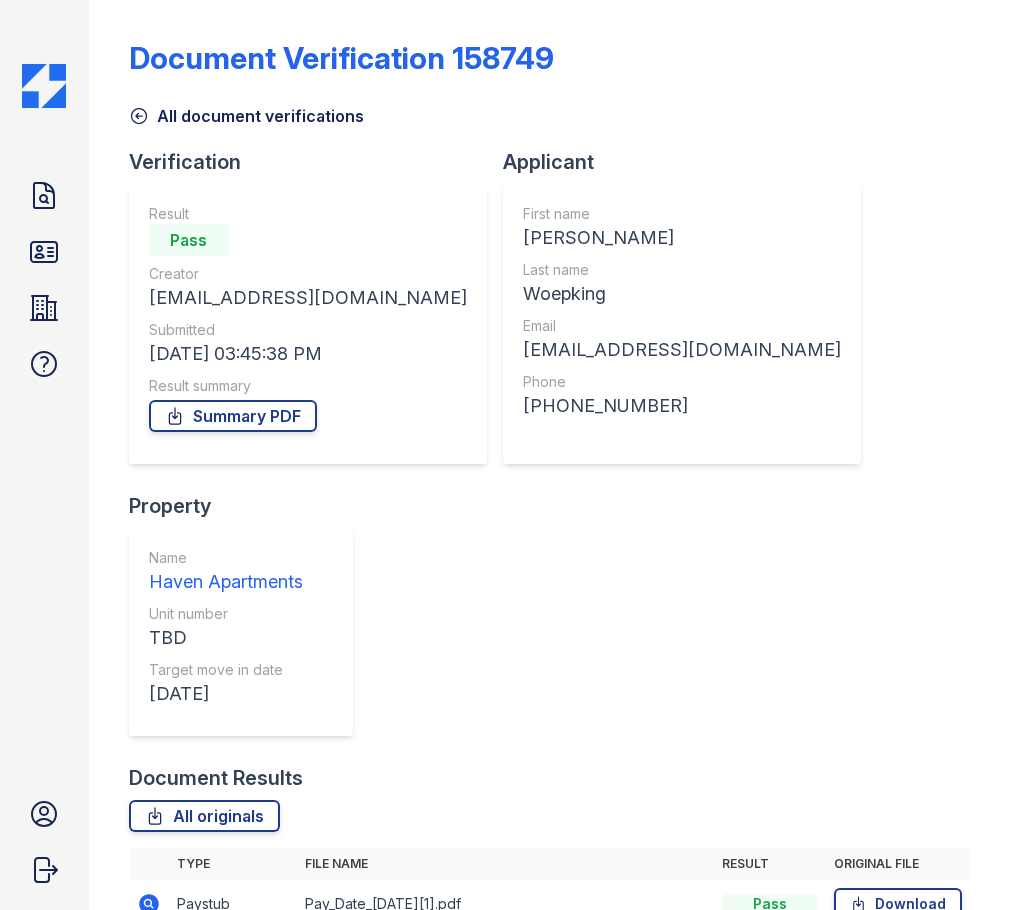 scroll, scrollTop: 0, scrollLeft: 0, axis: both 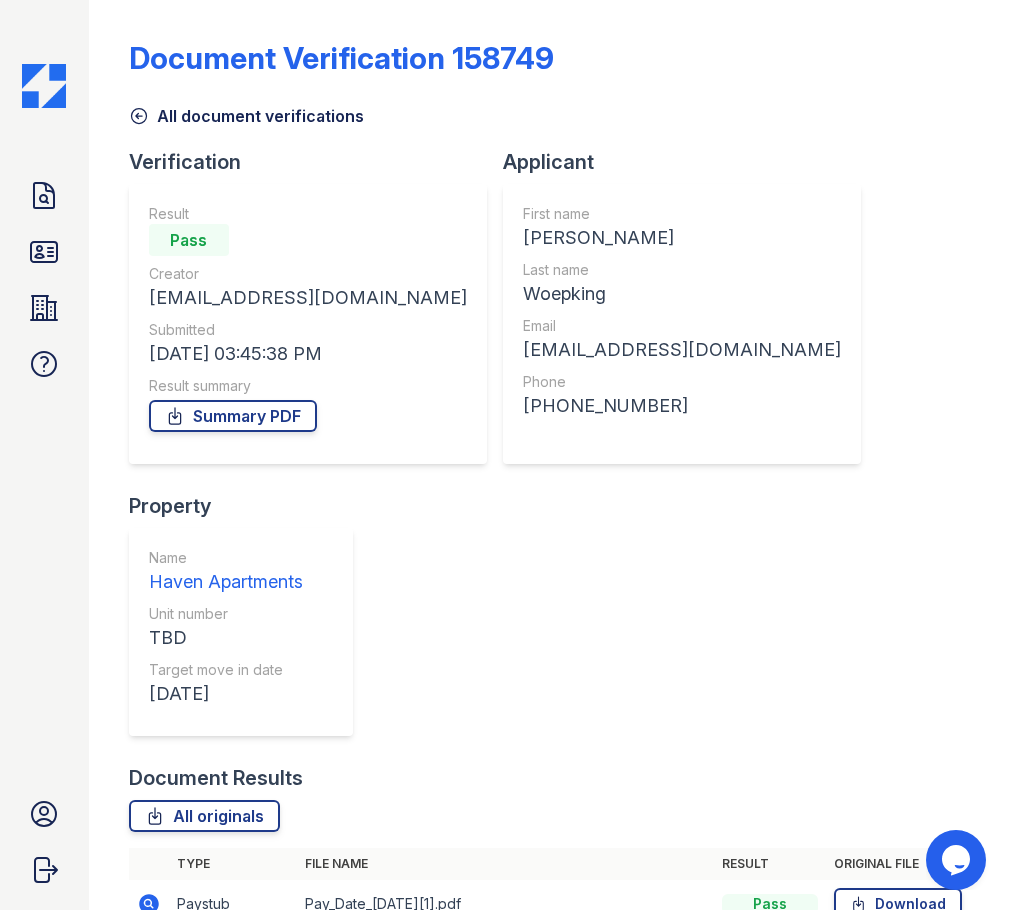 click on "All document verifications" at bounding box center (549, 110) 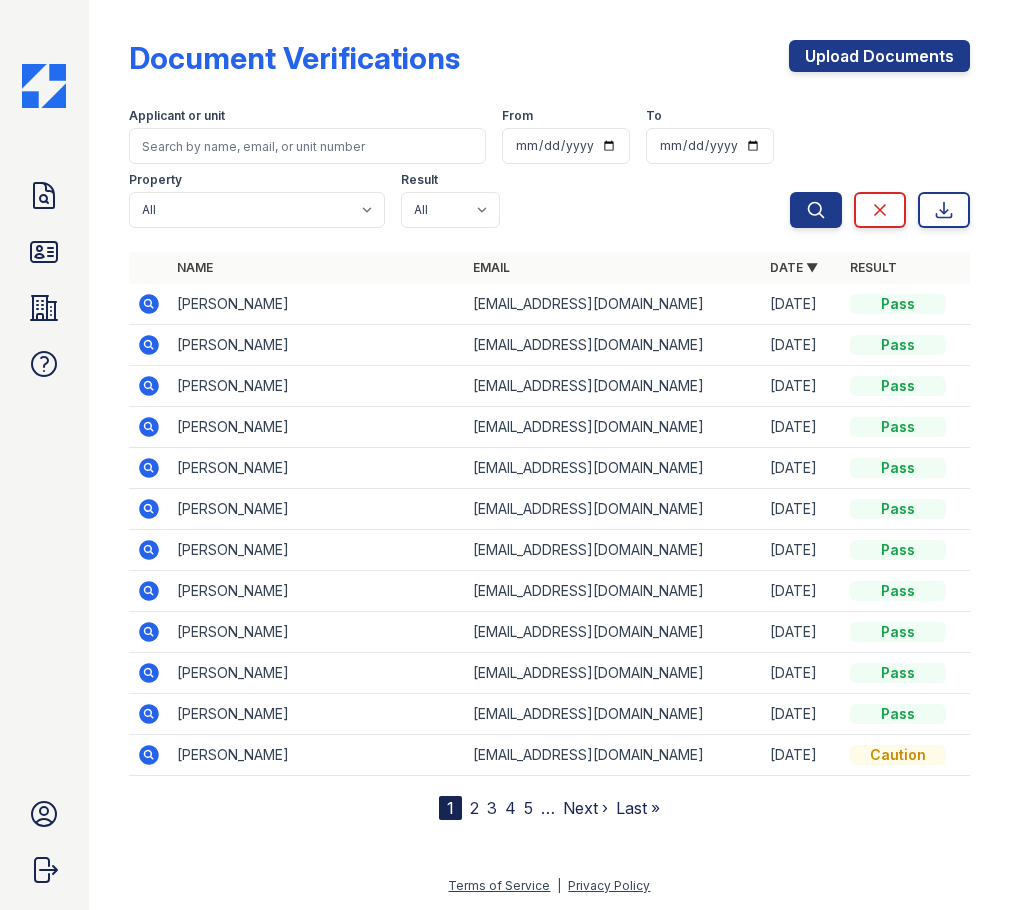 scroll, scrollTop: 0, scrollLeft: 0, axis: both 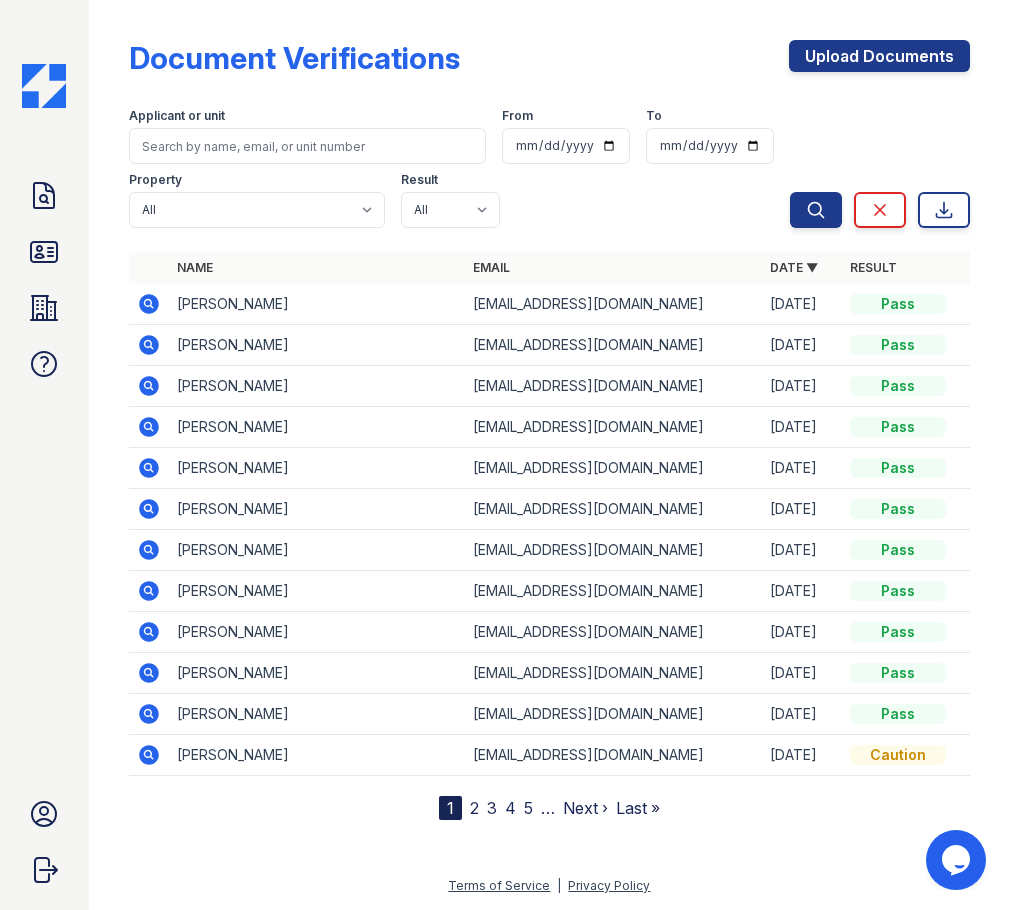 click 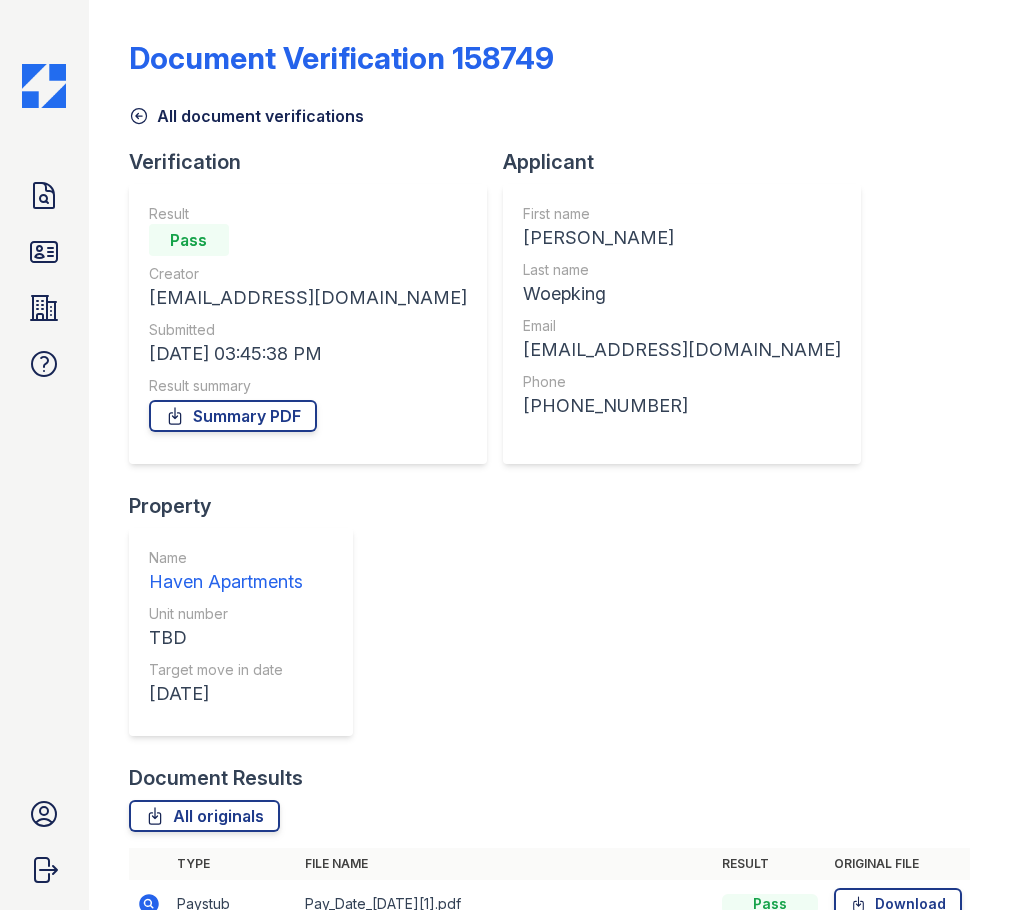 scroll, scrollTop: 0, scrollLeft: 0, axis: both 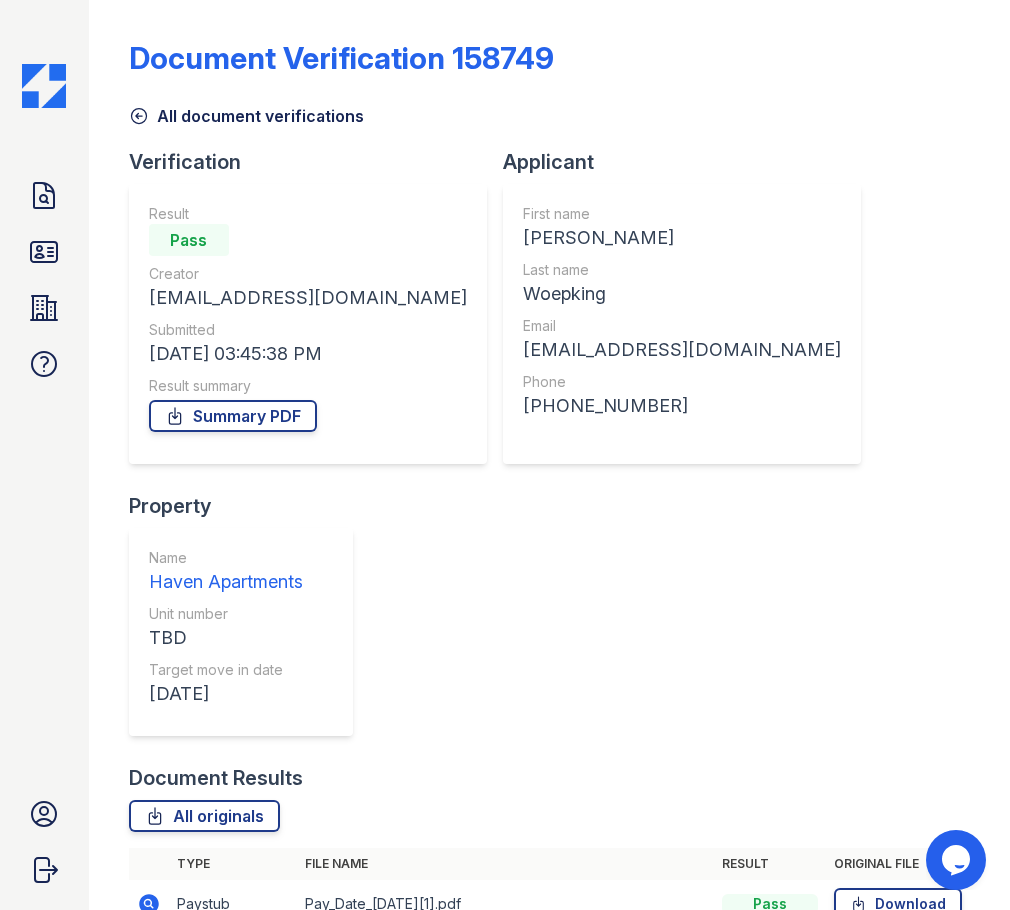 click on "Document Verification 158749
All document verifications
Verification
Result
Pass
Creator
jcwoepking@gmail.com
Submitted
07/10/25 03:45:38 PM
Result summary
Summary PDF
Applicant
First name
James
Last name
Woepking
Email
jcwoepking@gmail.com
Phone
+13194009778
Property
Name
Haven Apartments
Unit number
TBD
Target move in date
08/28/25
Document Results
All originals
Type
File name
Result
Original file
Paystub
Pay_Date_2025-07-03[1].pdf" at bounding box center [549, 503] 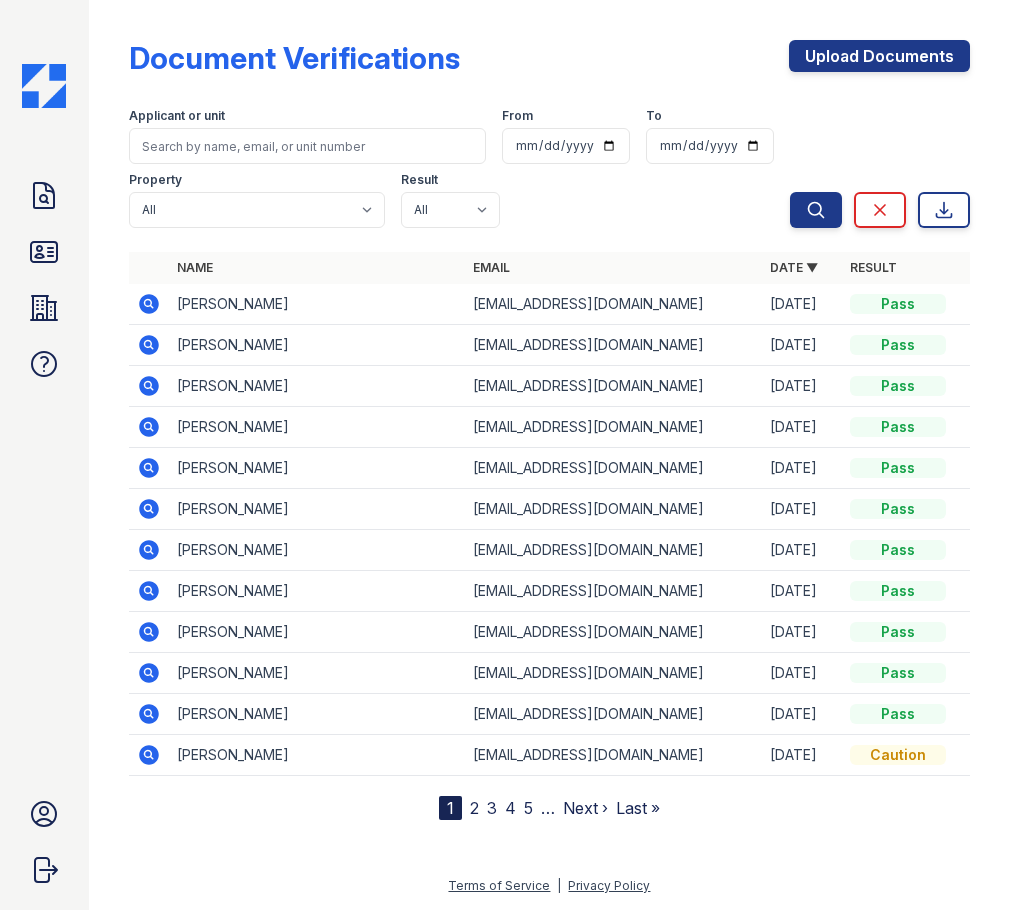 scroll, scrollTop: 0, scrollLeft: 0, axis: both 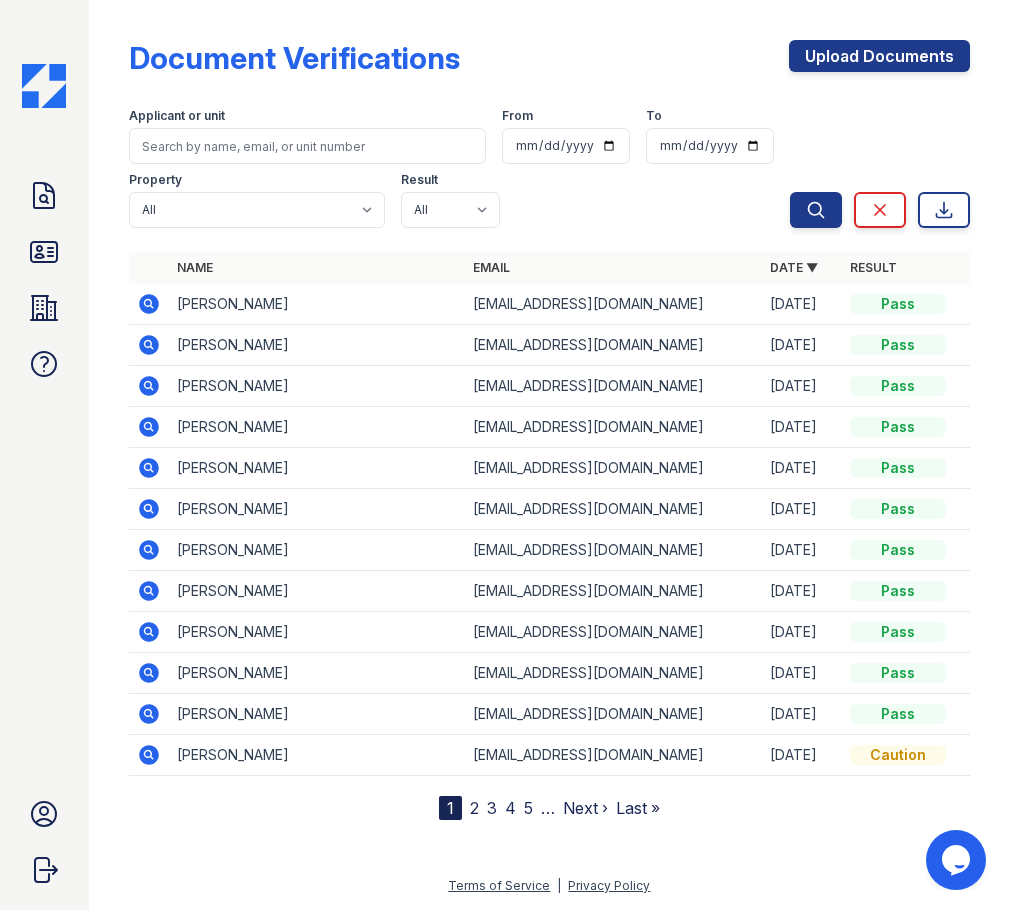 click on "Applicant or unit
From
To
Property
All
Haven Apartments
Result
All
Pass
Caution
Fail
N/a" at bounding box center [459, 164] 